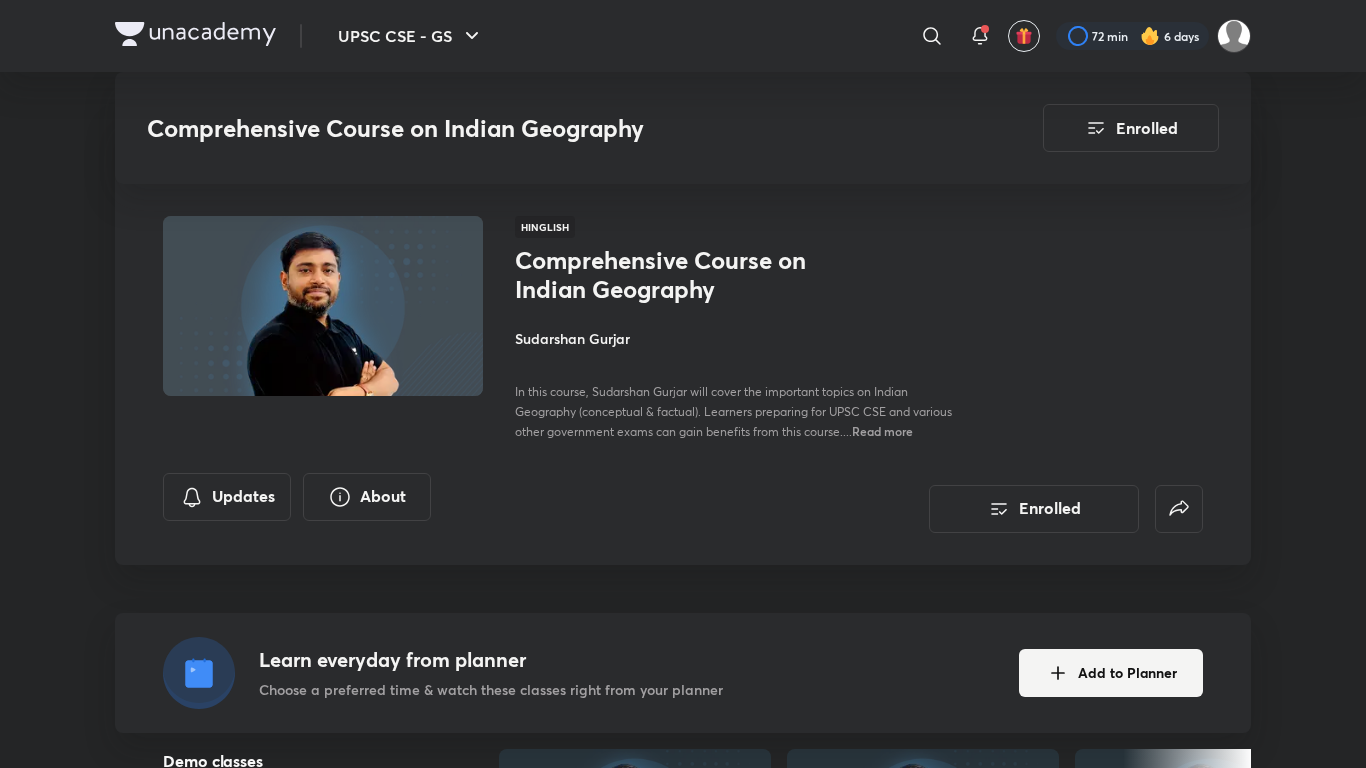 scroll, scrollTop: 5154, scrollLeft: 0, axis: vertical 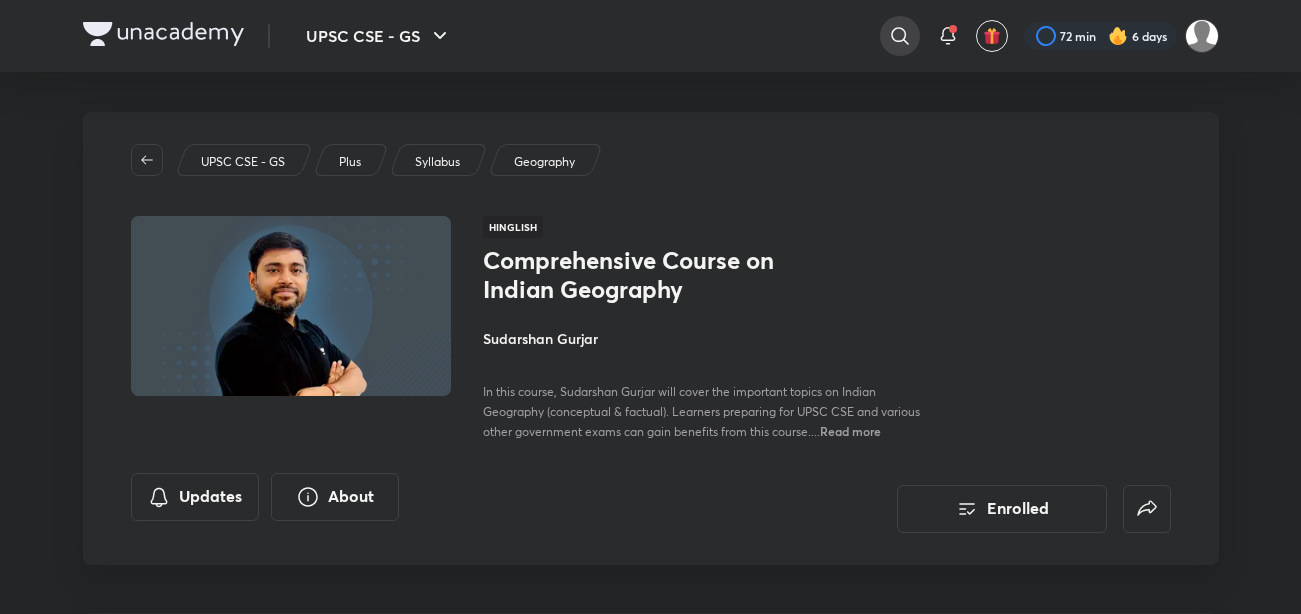 click 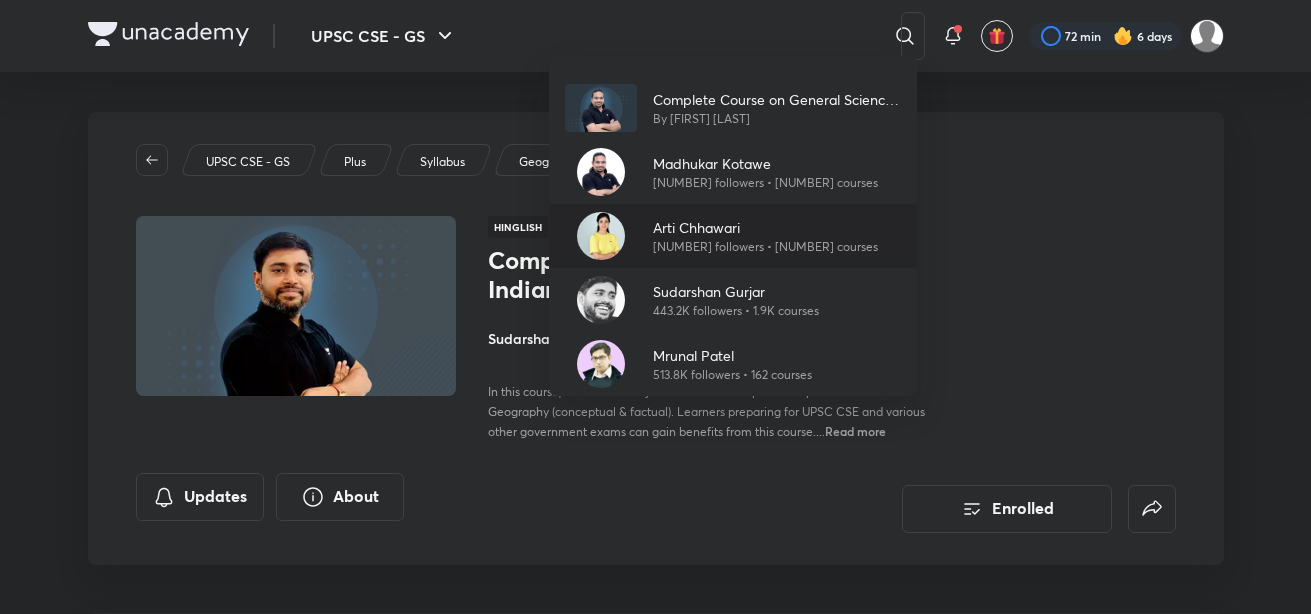 click on "Arti Chhawari" at bounding box center (765, 227) 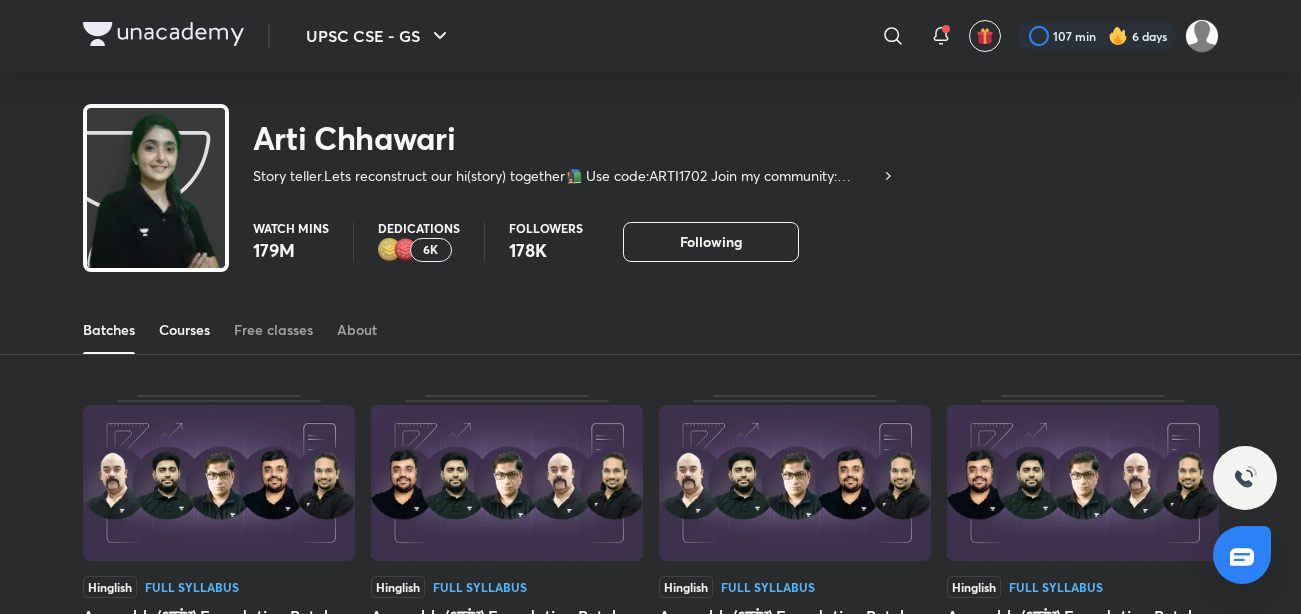 click on "Courses" at bounding box center (184, 330) 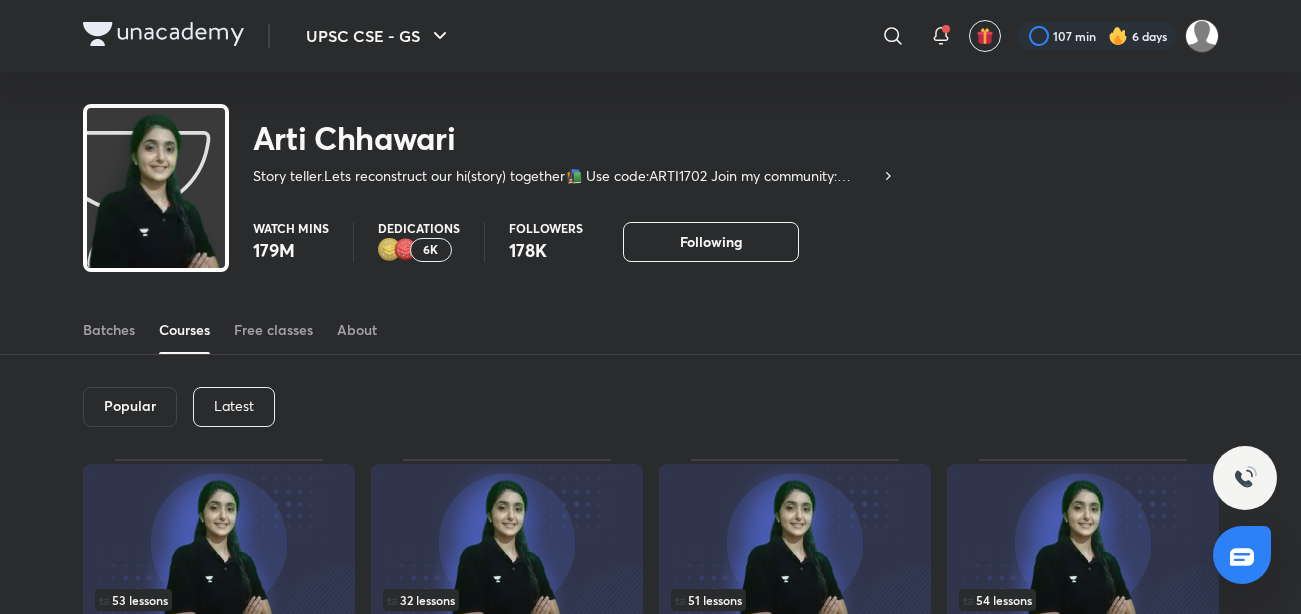click on "Latest" at bounding box center [234, 406] 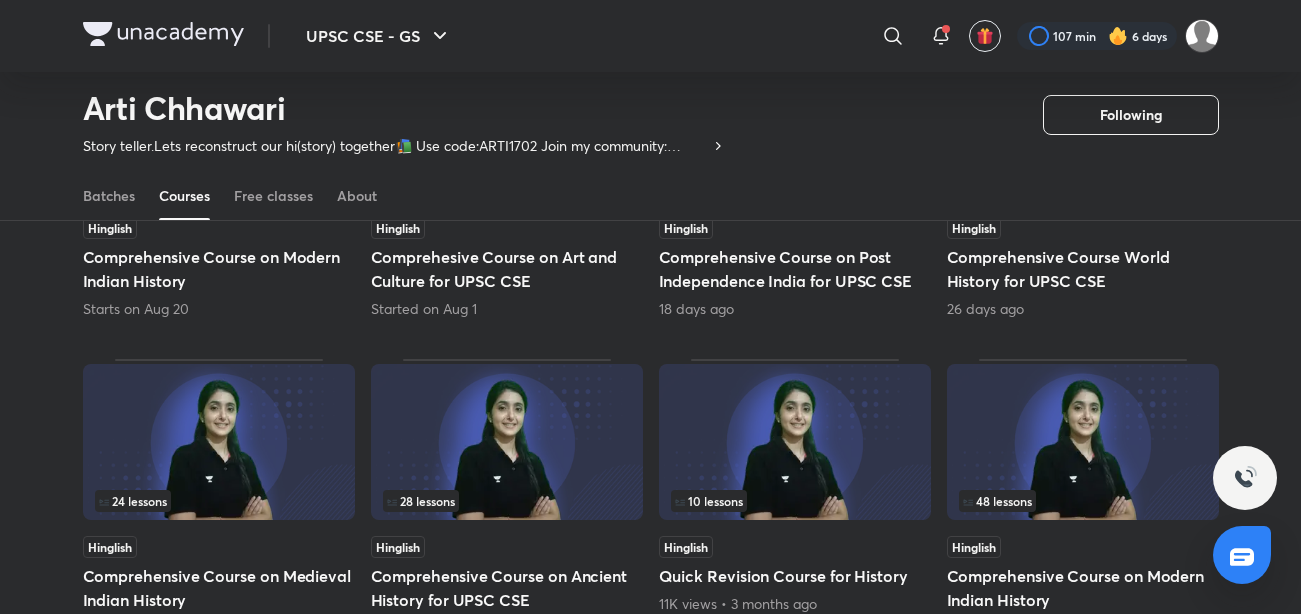 scroll, scrollTop: 359, scrollLeft: 0, axis: vertical 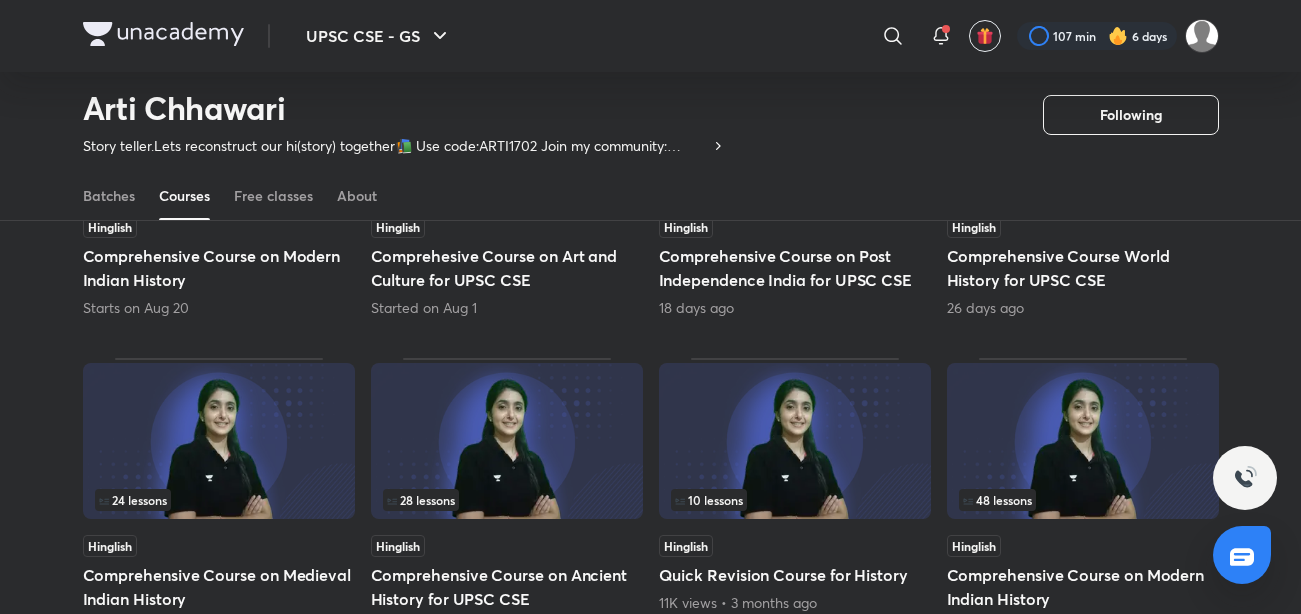 click on "Hinglish Comprehesive Course on Art and Culture for UPSC CSE Started on Aug 1" at bounding box center (507, 267) 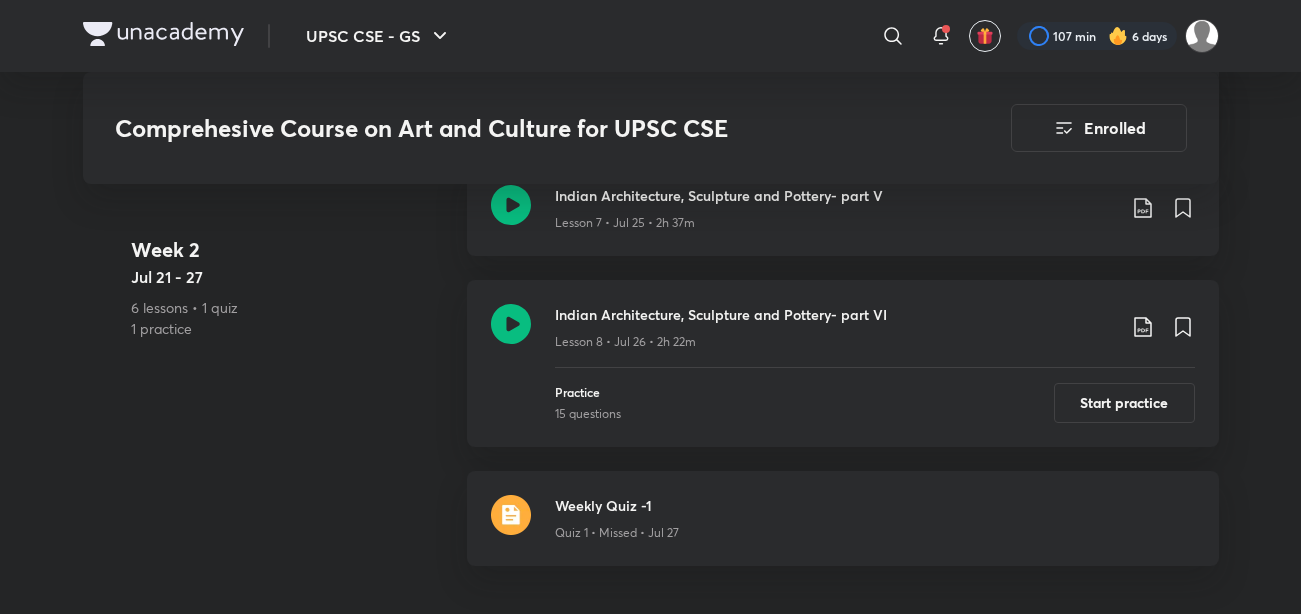 scroll, scrollTop: 1912, scrollLeft: 0, axis: vertical 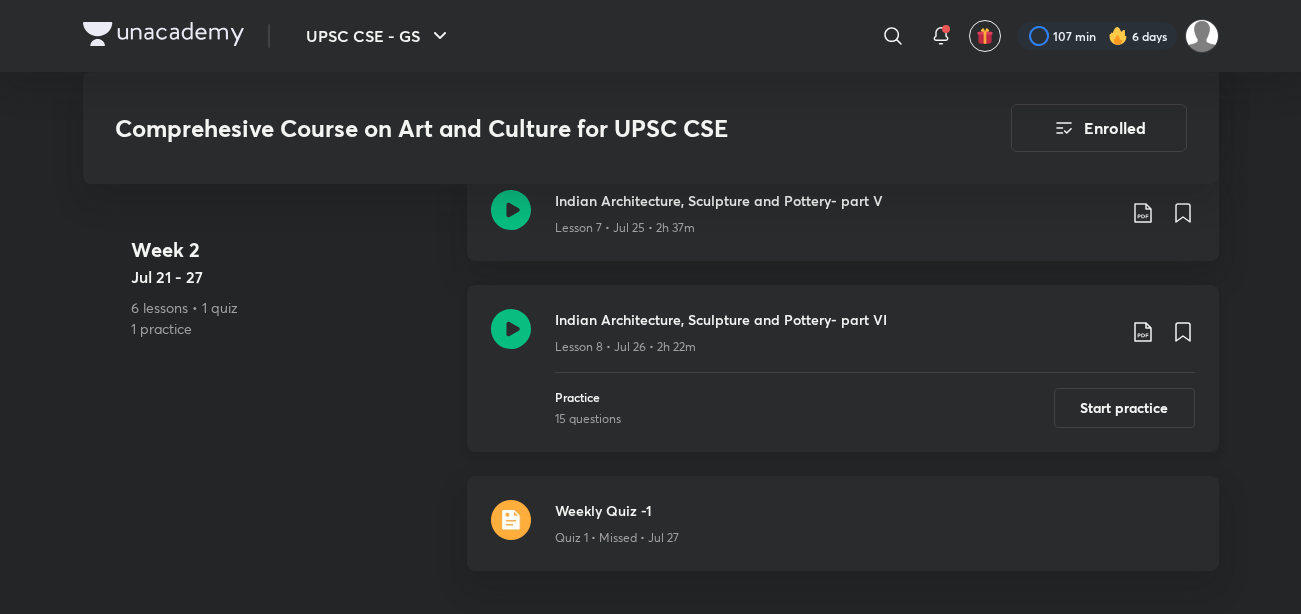 click 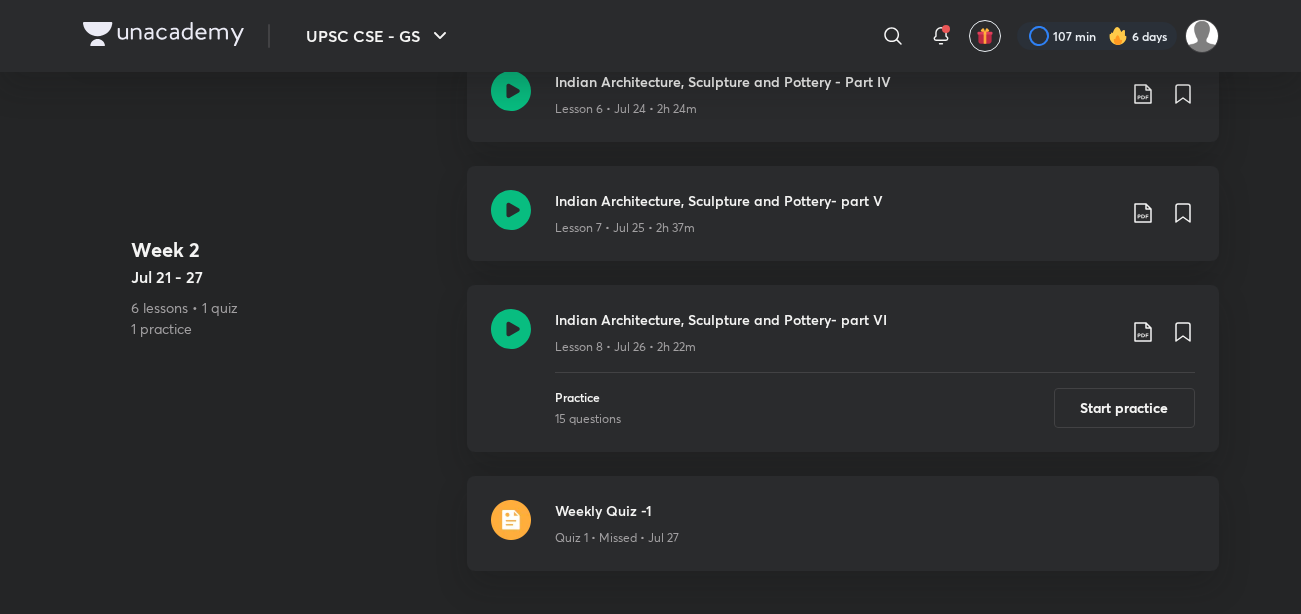 scroll, scrollTop: 0, scrollLeft: 0, axis: both 